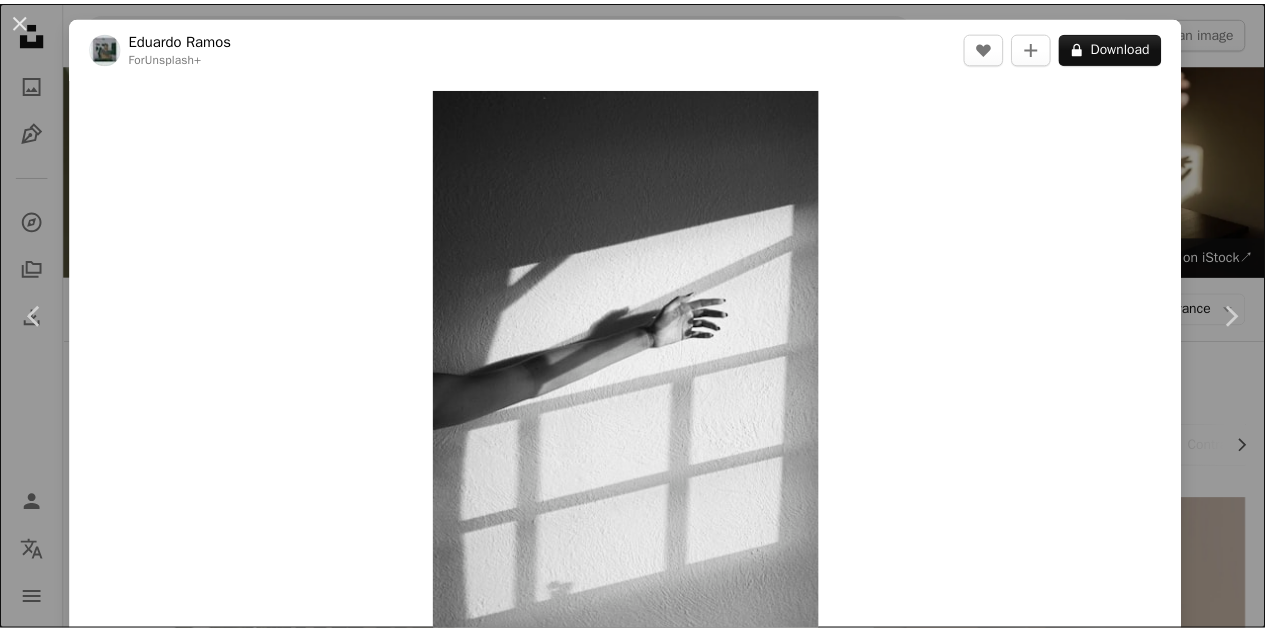 scroll, scrollTop: 7720, scrollLeft: 0, axis: vertical 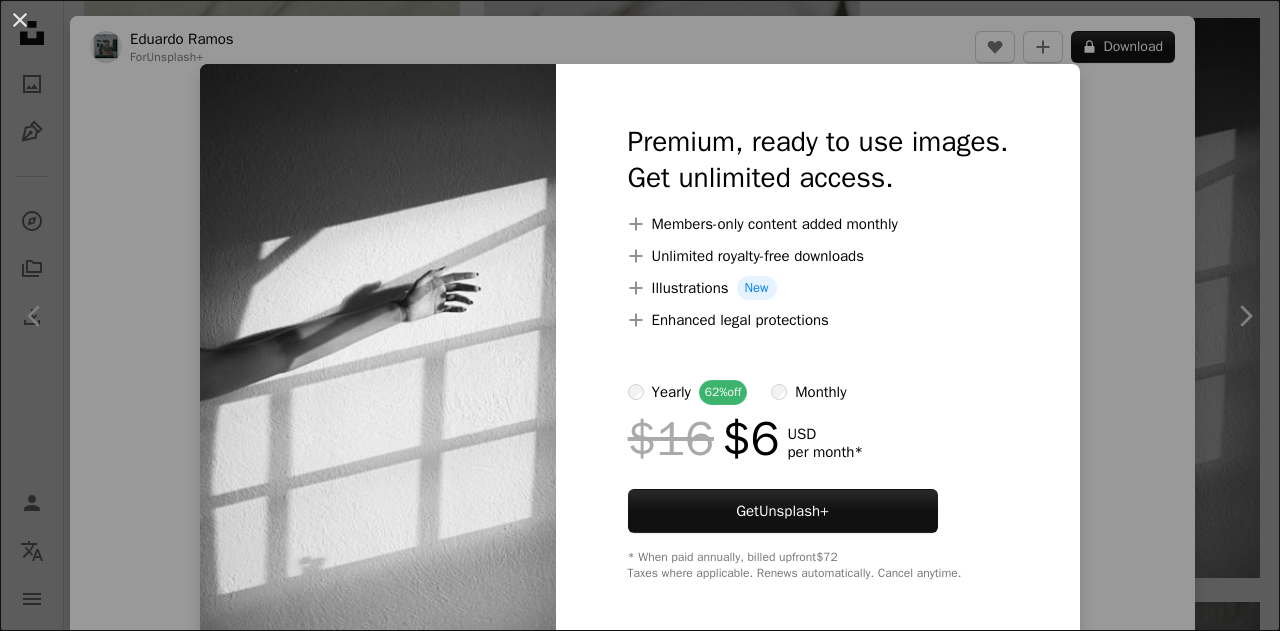 click on "An X shape Premium, ready to use images. Get unlimited access. A plus sign Members-only content added monthly A plus sign Unlimited royalty-free downloads A plus sign Illustrations  New A plus sign Enhanced legal protections yearly 62%  off monthly $16   $6 USD per month * Get  Unsplash+ * When paid annually, billed upfront  $72 Taxes where applicable. Renews automatically. Cancel anytime." at bounding box center [640, 315] 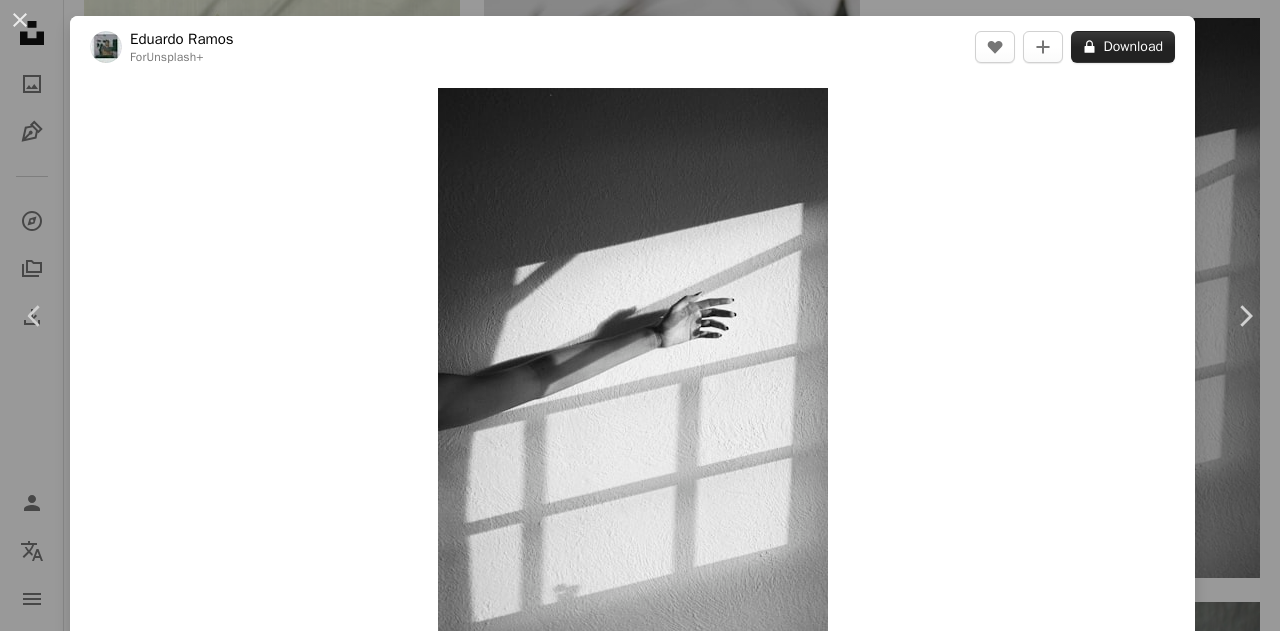 click on "A lock Download" at bounding box center (1123, 47) 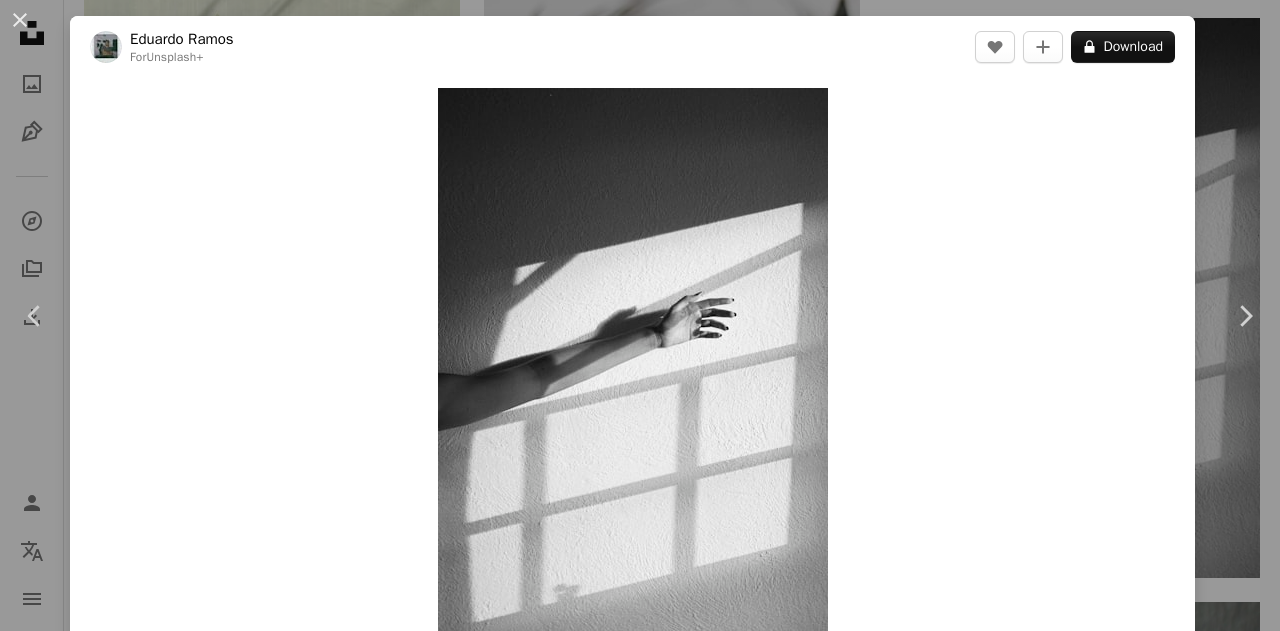 click on "An X shape Chevron left Chevron right [FIRST] [LAST] For  Unsplash+ A heart A plus sign A lock Download Zoom in Featured in Photos ,  Health & Wellness A forward-right arrow Share More Actions Calendar outlined Published on  October 5, 2024 Safety Licensed under the  Unsplash+ License aesthetic wellness film film photography shadows black & white analog b&w analogue Free pictures From this series Chevron right Plus sign for Unsplash+ Plus sign for Unsplash+ Plus sign for Unsplash+ Plus sign for Unsplash+ Related images Plus sign for Unsplash+ A heart A plus sign [FIRST] [LAST] For  Unsplash+ A lock Download Plus sign for Unsplash+ A heart A plus sign [FIRST] [LAST] For  Unsplash+ A lock Download Plus sign for Unsplash+ A heart A plus sign [FIRST] [LAST] For  Unsplash+ A lock Download Plus sign for Unsplash+ A heart A plus sign [FIRST] [LAST] For  Unsplash+ A lock Download Plus sign for Unsplash+ A heart A plus sign [FIRST] [LAST] For  Unsplash+ A lock Download Plus sign for Unsplash+ A heart A plus sign [FIRST] [LAST]" at bounding box center (640, 315) 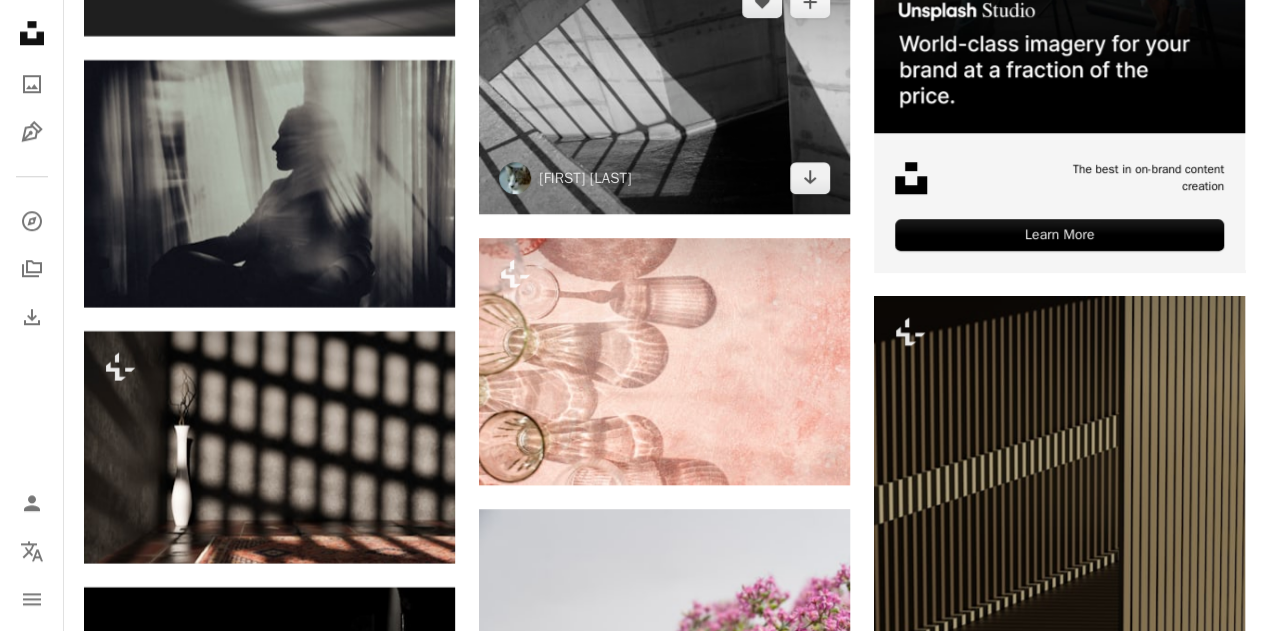 scroll, scrollTop: 8483, scrollLeft: 0, axis: vertical 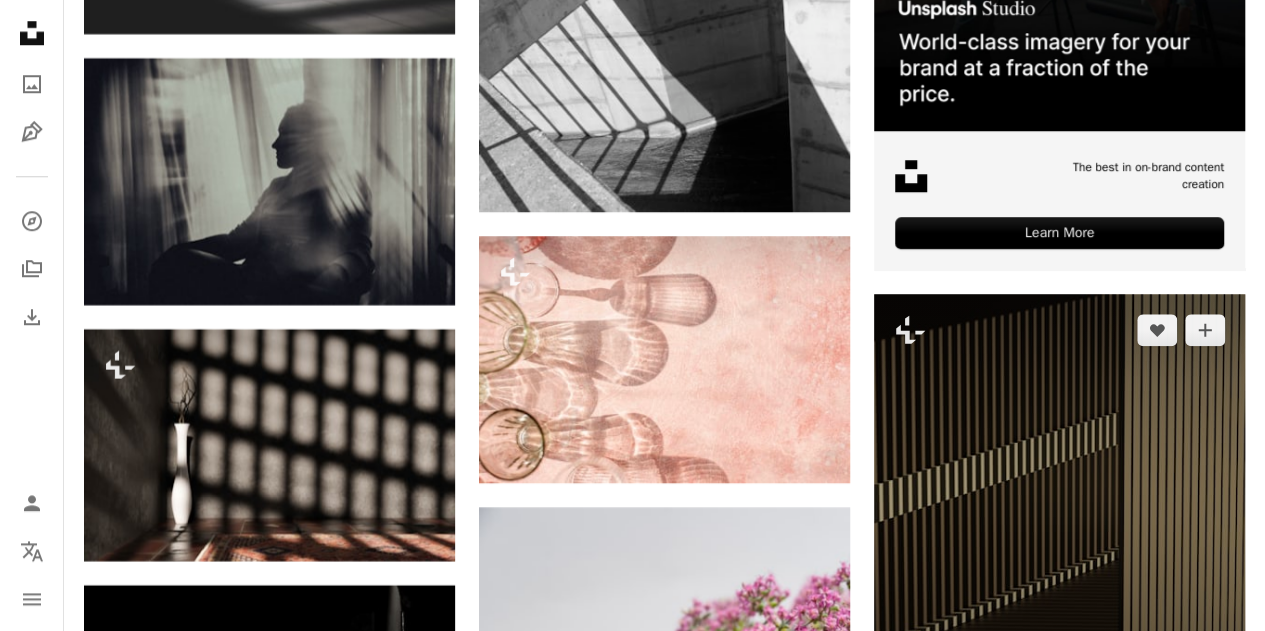 click at bounding box center [1059, 508] 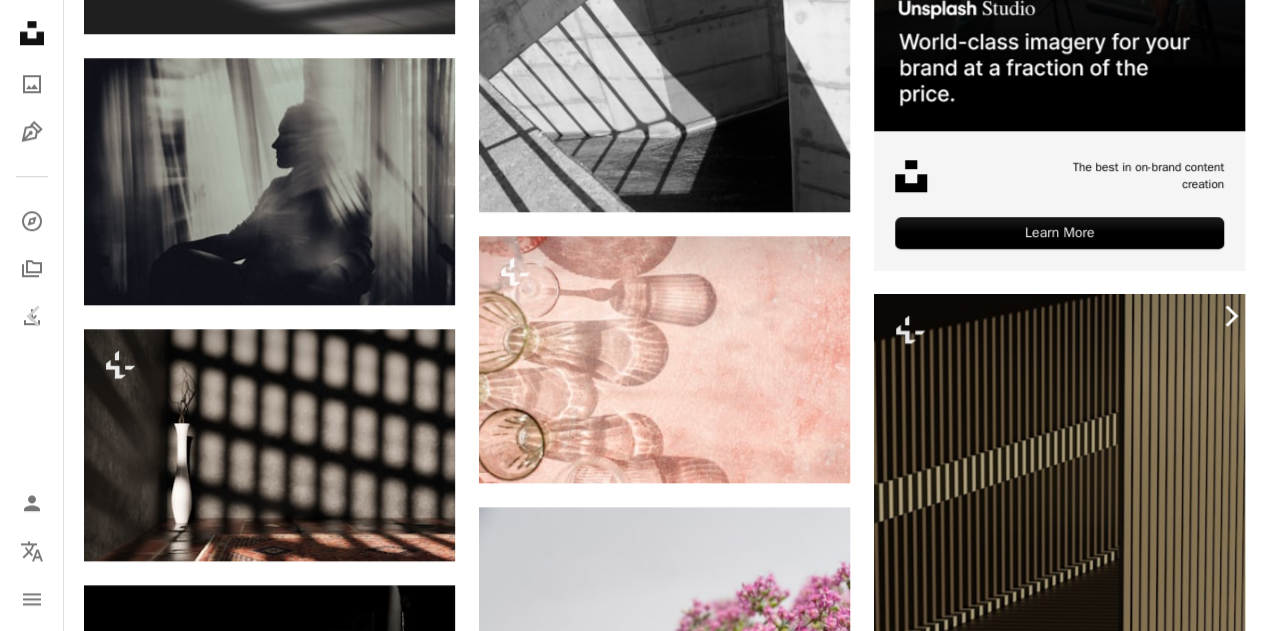 click on "Chevron right" at bounding box center (1230, 316) 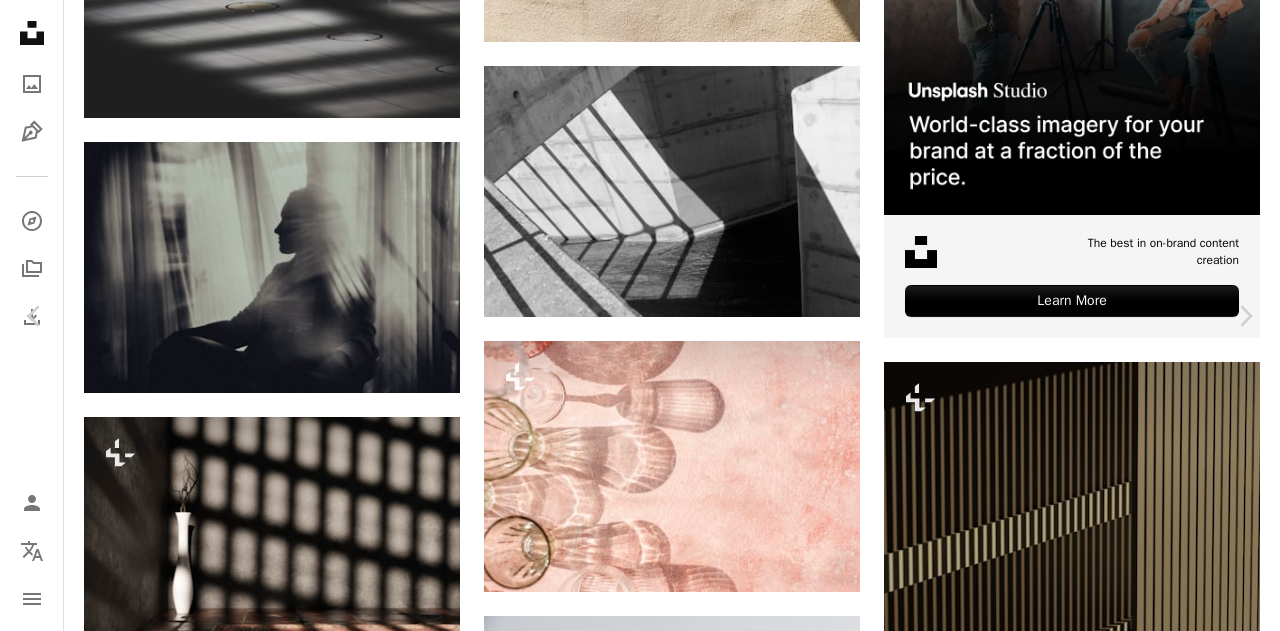 click on "An X shape Chevron left Chevron right [FIRST] [LAST] For  Unsplash+ A heart A plus sign A lock Download Zoom in Featured in 3D Renders A forward-right arrow Share More Actions Calendar outlined Published on  March 9, 2023 Safety Licensed under the  Unsplash+ License wallpaper background full hd wallpaper 4K Images laptop wallpaper iphone wallpaper full screen wallpaper pattern screensaver shadow 3d render digital image render lines shadows imac wallpaper wood panel lines pattern Backgrounds From this series Plus sign for Unsplash+ Related images Plus sign for Unsplash+ A heart A plus sign TSD Studio For  Unsplash+ A lock Download Plus sign for Unsplash+ A heart A plus sign [FIRST] [LAST] For  Unsplash+ A lock Download Plus sign for Unsplash+ A heart A plus sign [FIRST] [LAST] For  Unsplash+ A lock Download Plus sign for Unsplash+ A heart A plus sign [FIRST] [LAST] For  Unsplash+ A lock Download Plus sign for Unsplash+ A heart A plus sign [FIRST] [LAST] For  Unsplash+ A lock Download Plus sign for Unsplash+" at bounding box center (640, 4965) 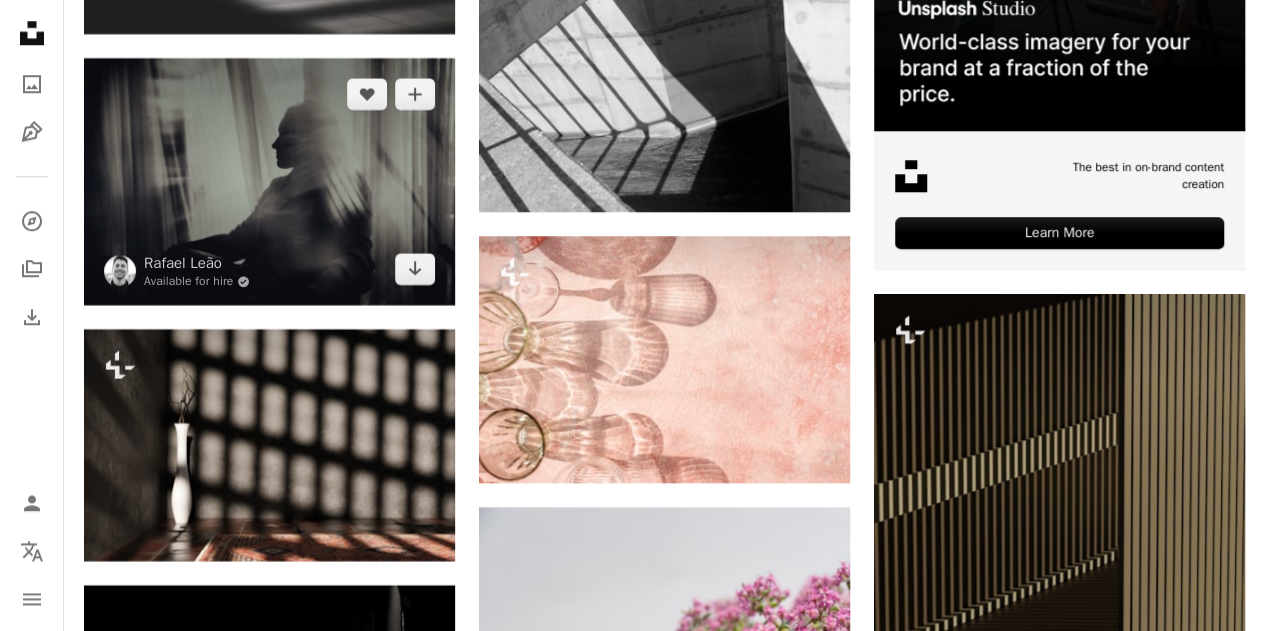 click at bounding box center [269, 182] 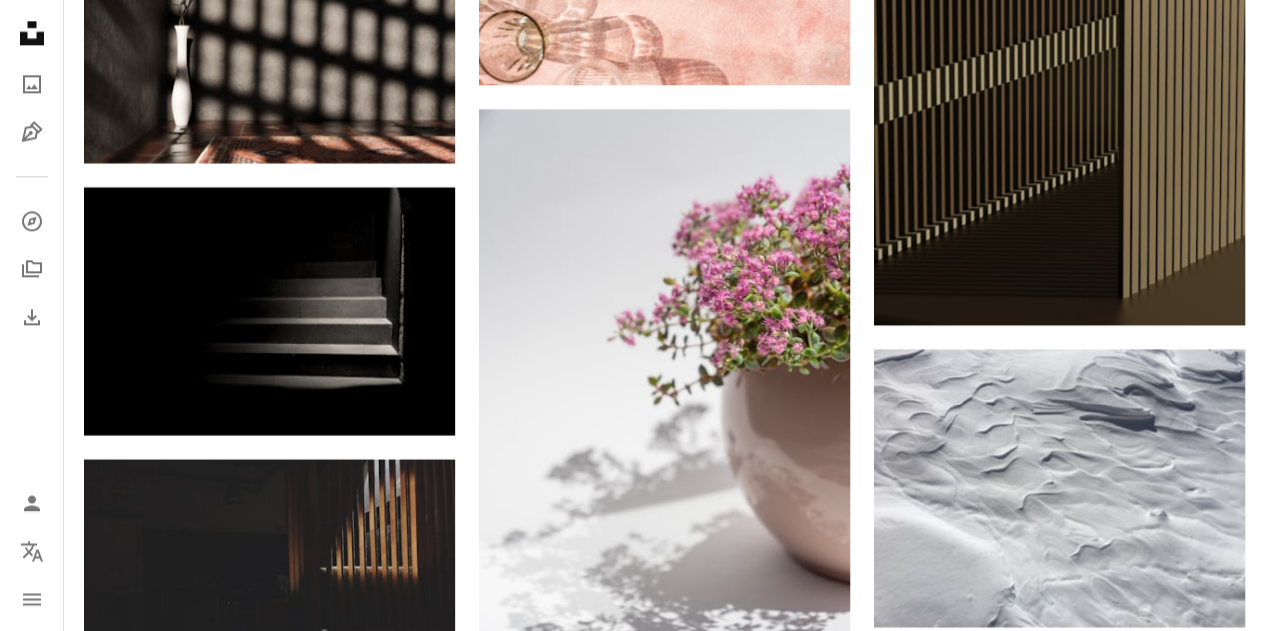 scroll, scrollTop: 8891, scrollLeft: 0, axis: vertical 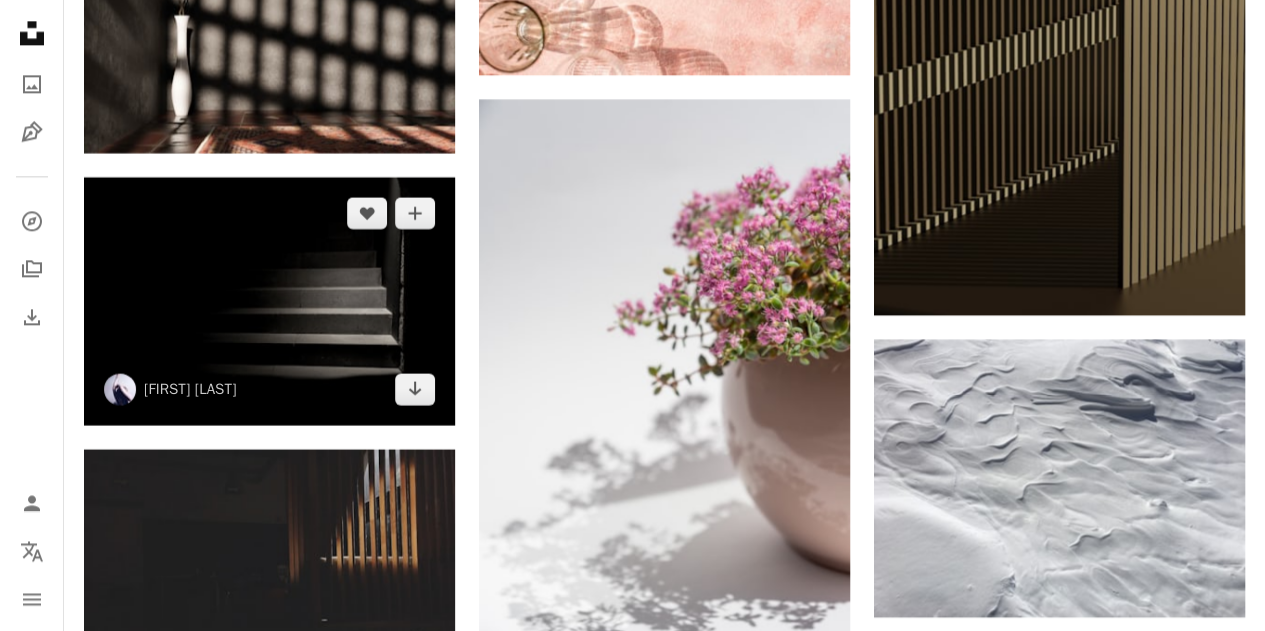 drag, startPoint x: 362, startPoint y: 285, endPoint x: 266, endPoint y: 318, distance: 101.51354 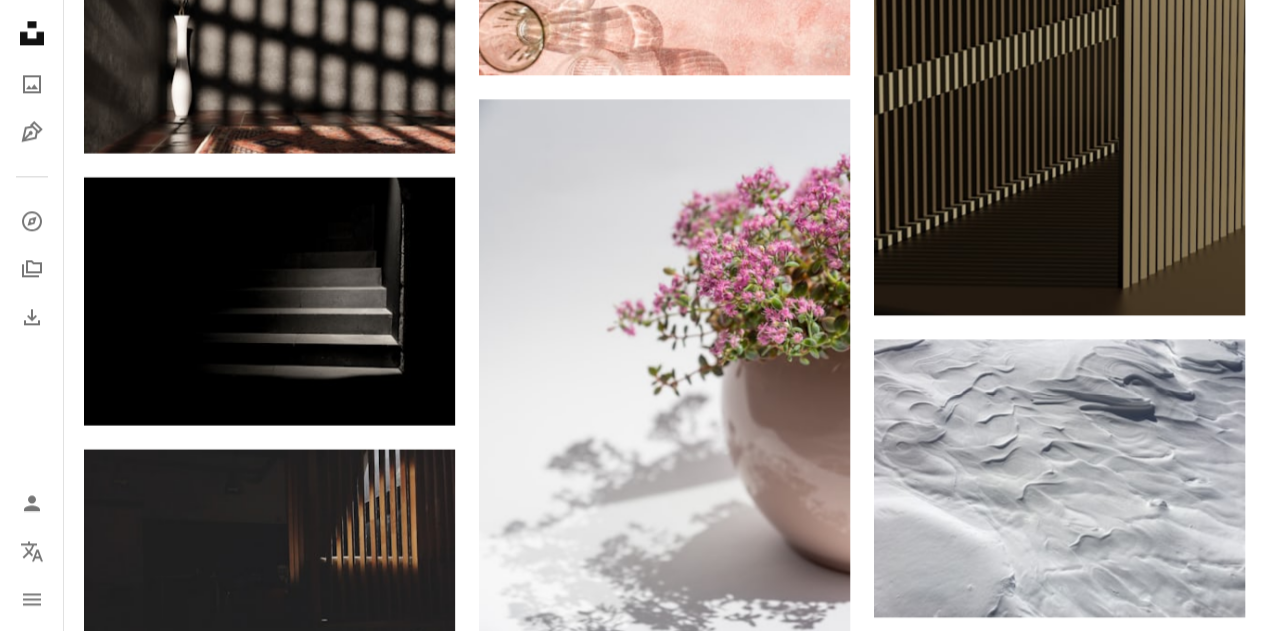 click on "Plus sign for Unsplash+ A heart A plus sign [FIRST] [LAST] For  Unsplash+ A lock Download Plus sign for Unsplash+ A heart A plus sign [FIRST] [LAST] For  Unsplash+ A lock Download A heart A plus sign [FIRST] [LAST] Arrow pointing down A heart A plus sign [FIRST] [LAST] Arrow pointing down A heart A plus sign [FIRST] [LAST] Available for hire A checkmark inside of a circle Arrow pointing down A heart A plus sign [FIRST] [LAST] Arrow pointing down Plus sign for Unsplash+ A heart A plus sign [FIRST] [LAST] For  Unsplash+ A lock Download A heart A plus sign [FIRST] [LAST] Available for hire A checkmark inside of a circle Arrow pointing down A heart A plus sign [FIRST] [LAST] Available for hire A checkmark inside of a circle Arrow pointing down –– ––– –––  –– ––– –  ––– –––  ––––  –   – –– –––  – – ––– –– –– –––– –– The best in on-brand content creation Learn More A heart For" at bounding box center (664, -2136) 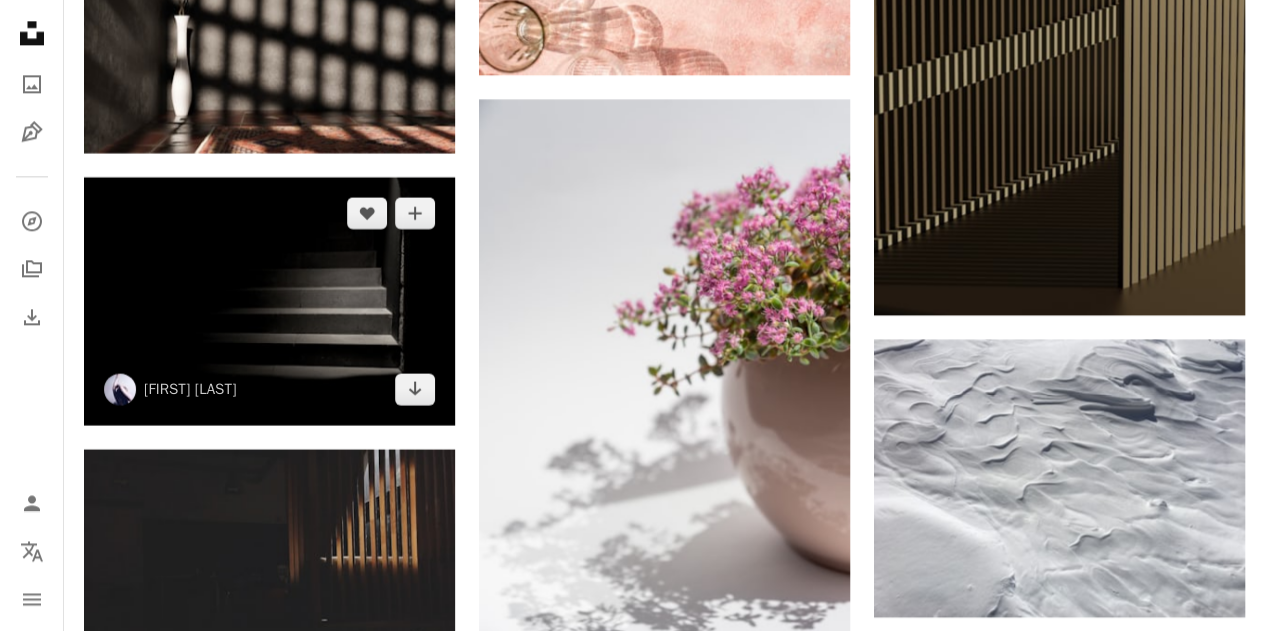 click at bounding box center (269, 301) 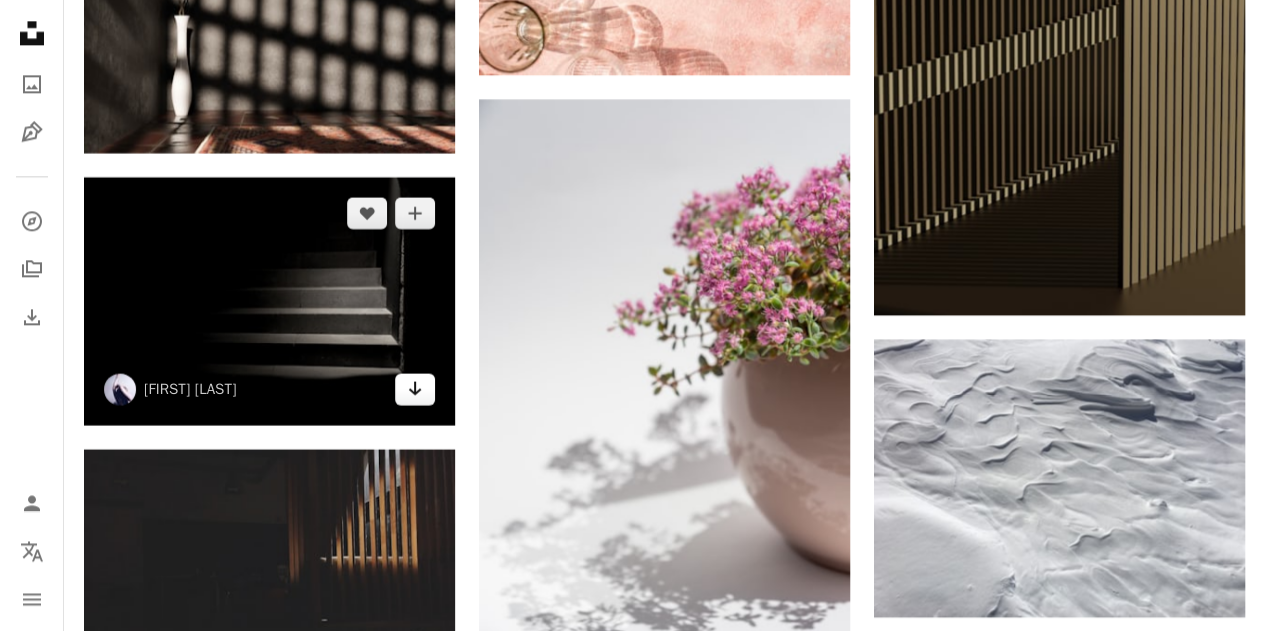click on "Arrow pointing down" 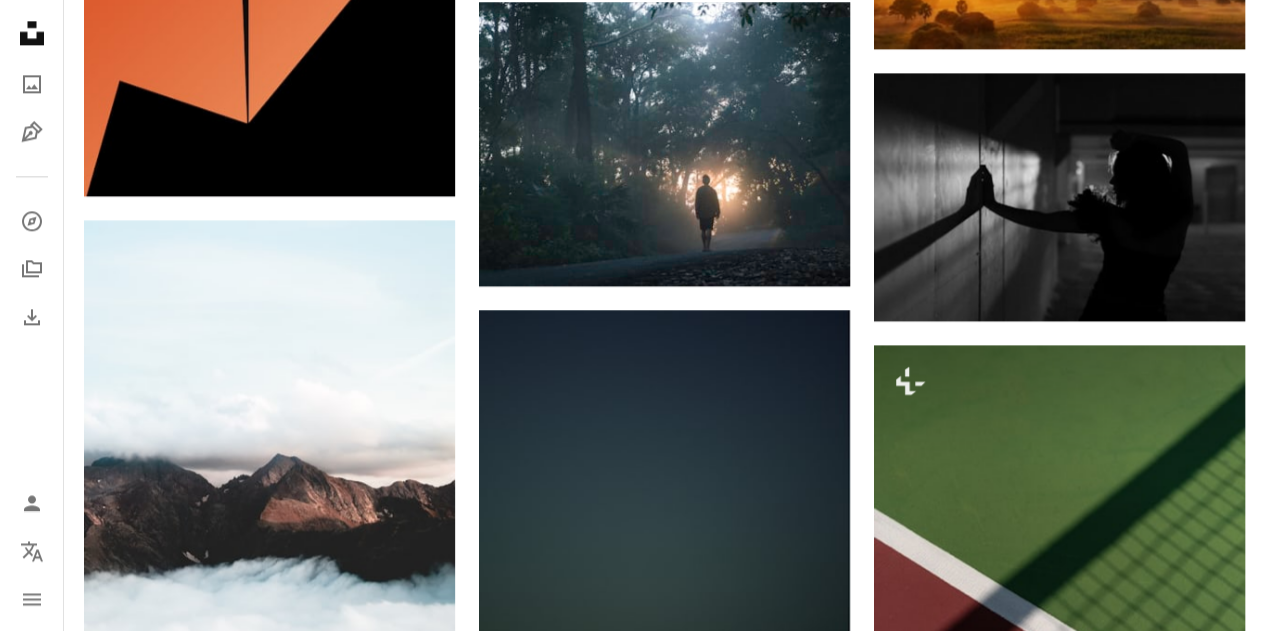 scroll, scrollTop: 12690, scrollLeft: 0, axis: vertical 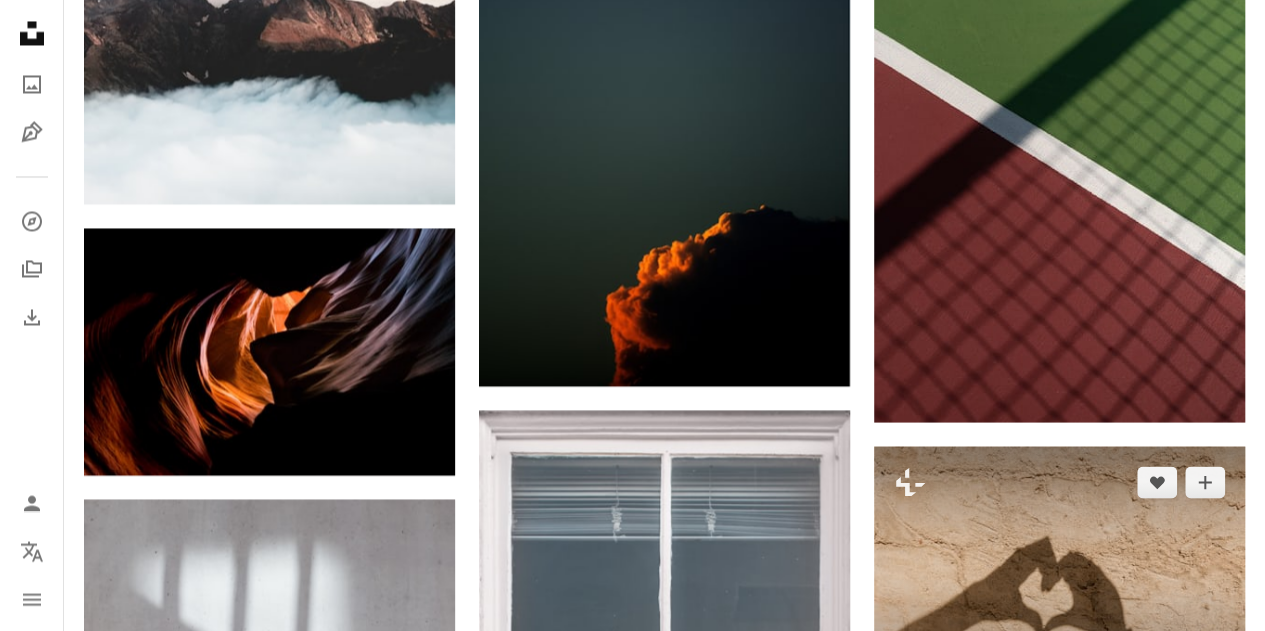 click at bounding box center [1059, 570] 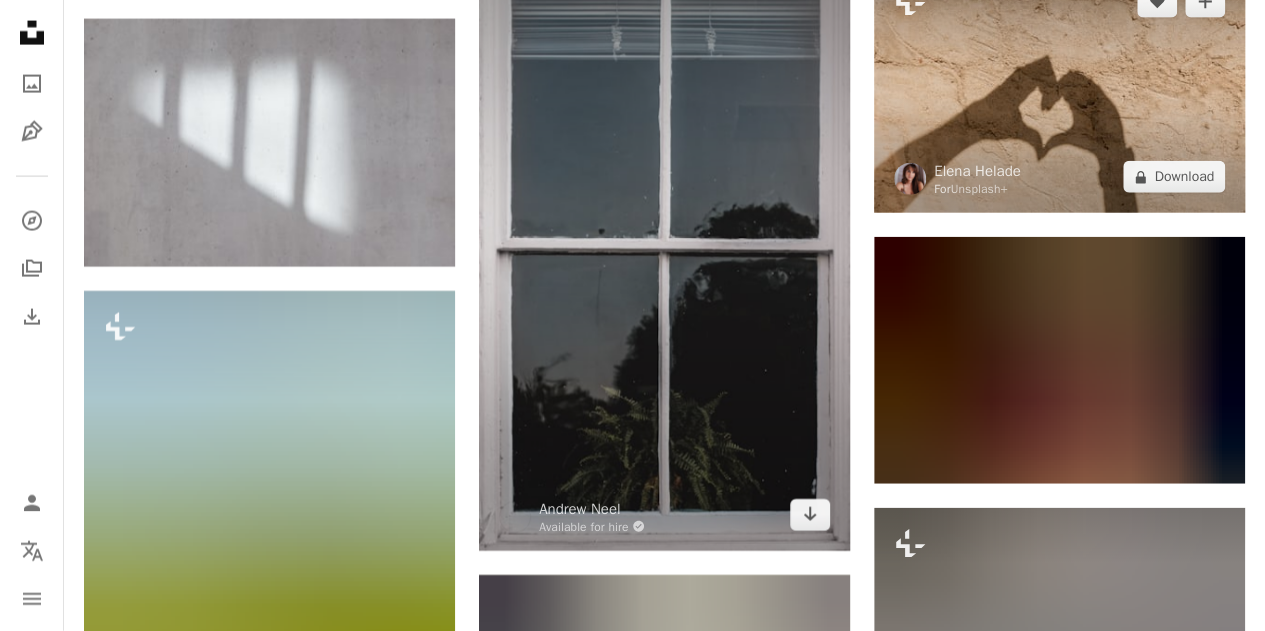 scroll, scrollTop: 13649, scrollLeft: 0, axis: vertical 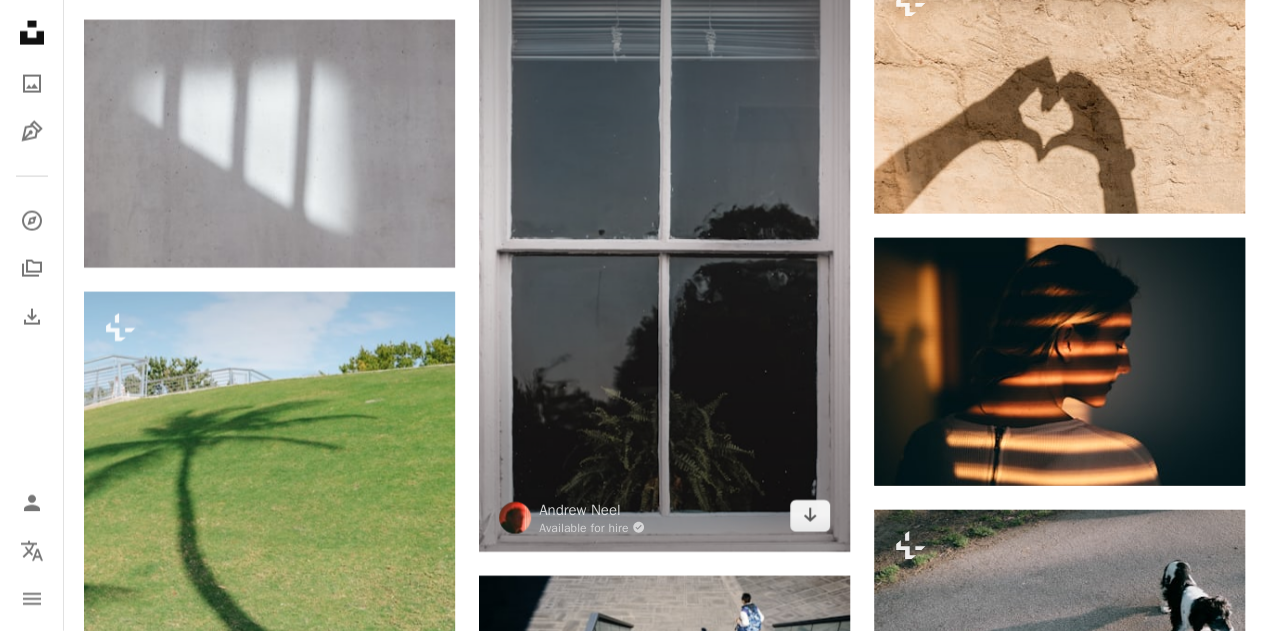 click at bounding box center (664, 241) 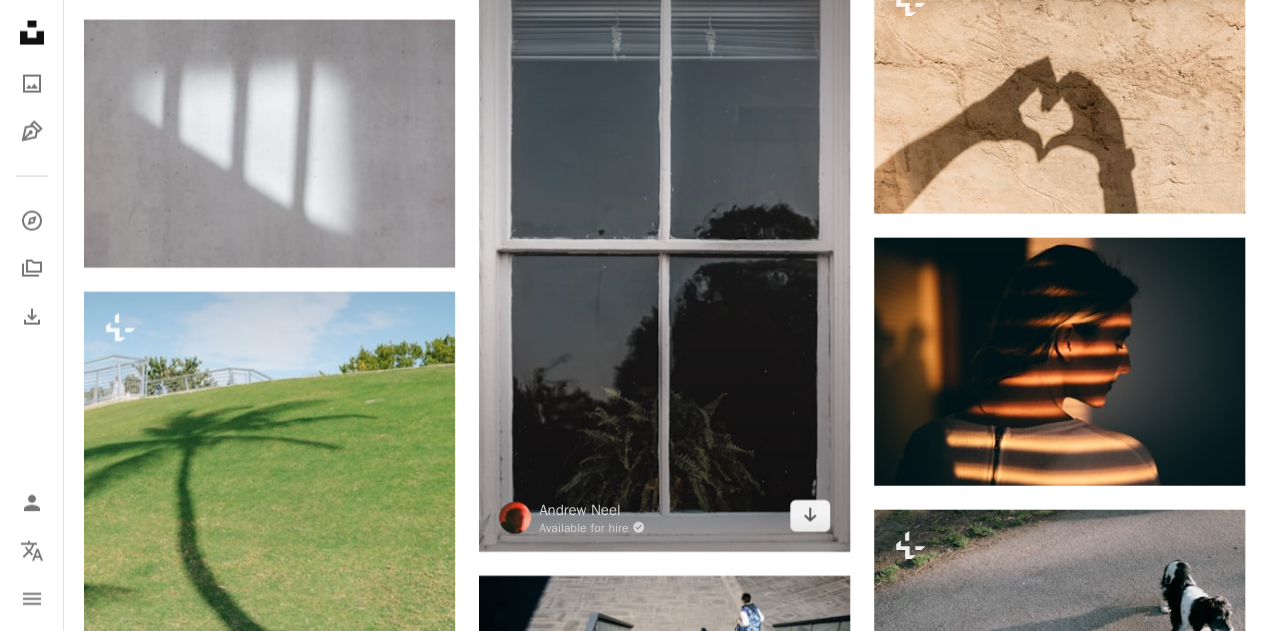 click at bounding box center [664, 241] 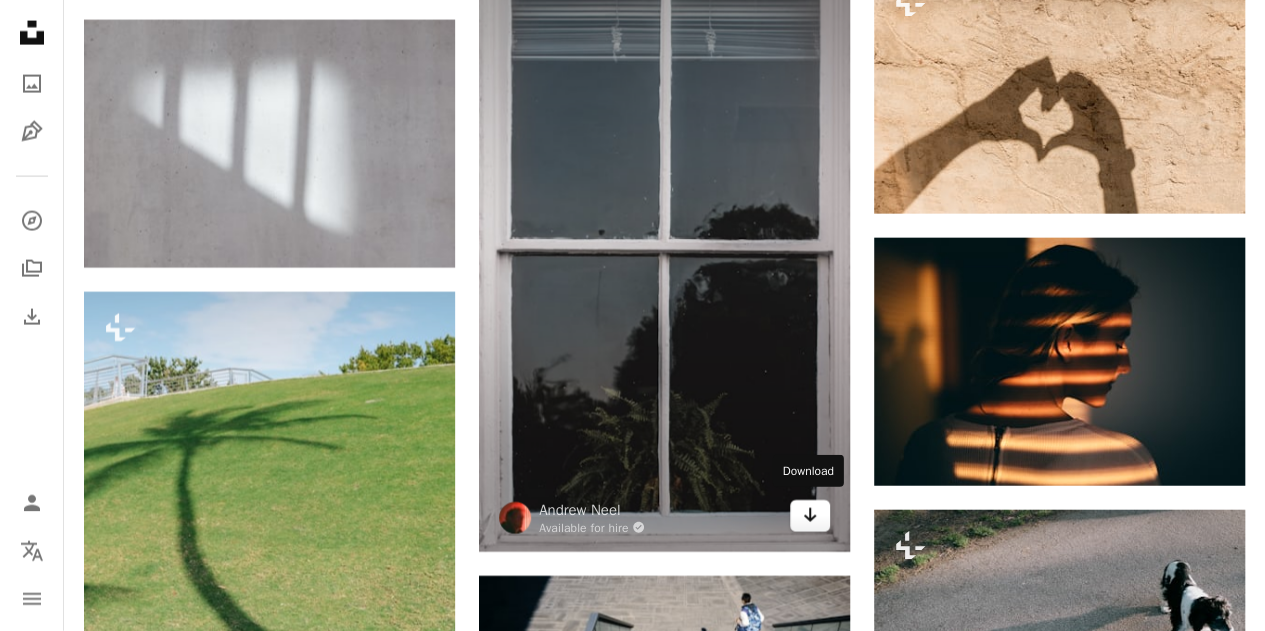 click on "Arrow pointing down" 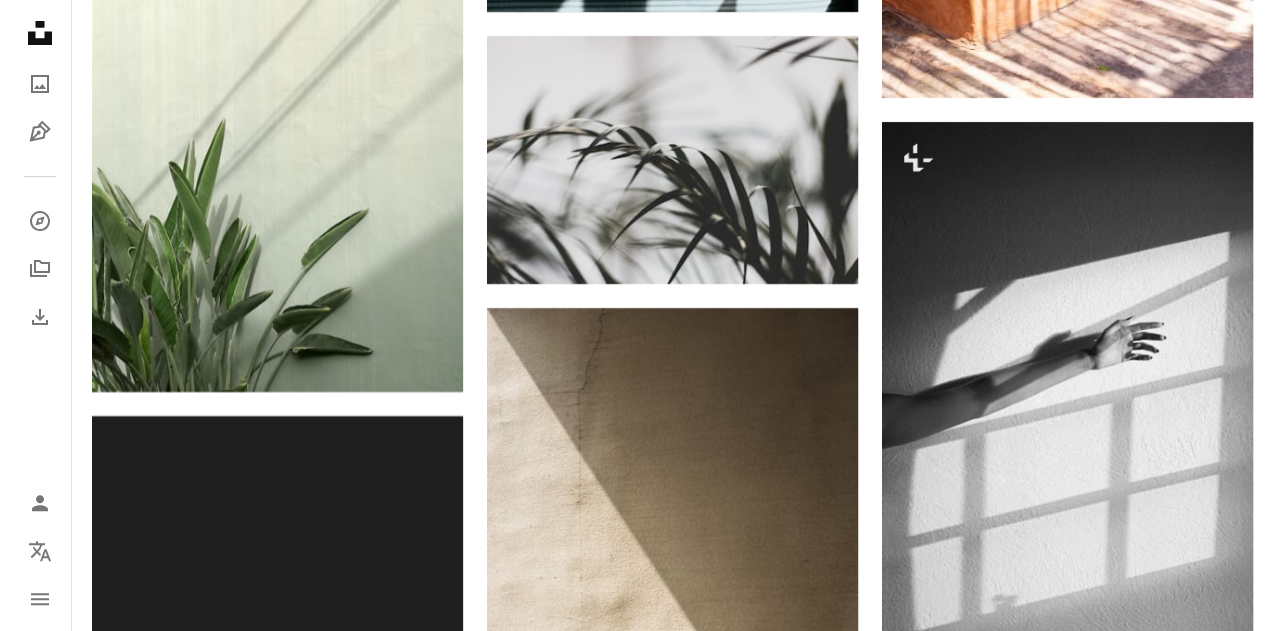 scroll, scrollTop: 7545, scrollLeft: 0, axis: vertical 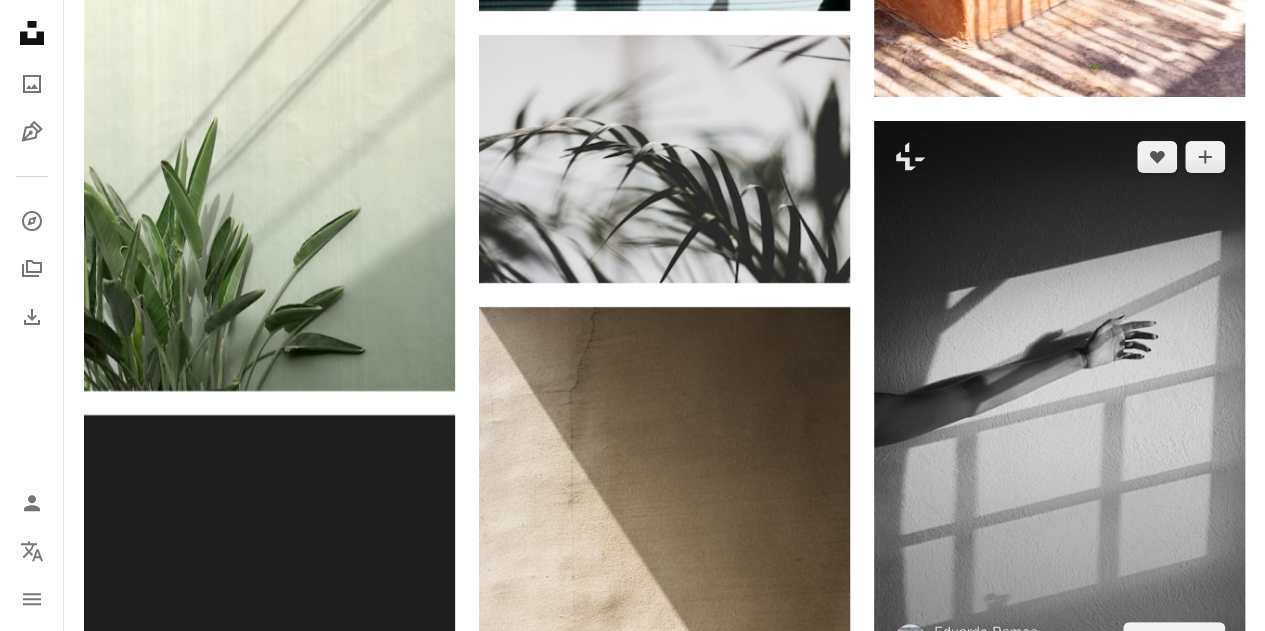 click at bounding box center (1059, 397) 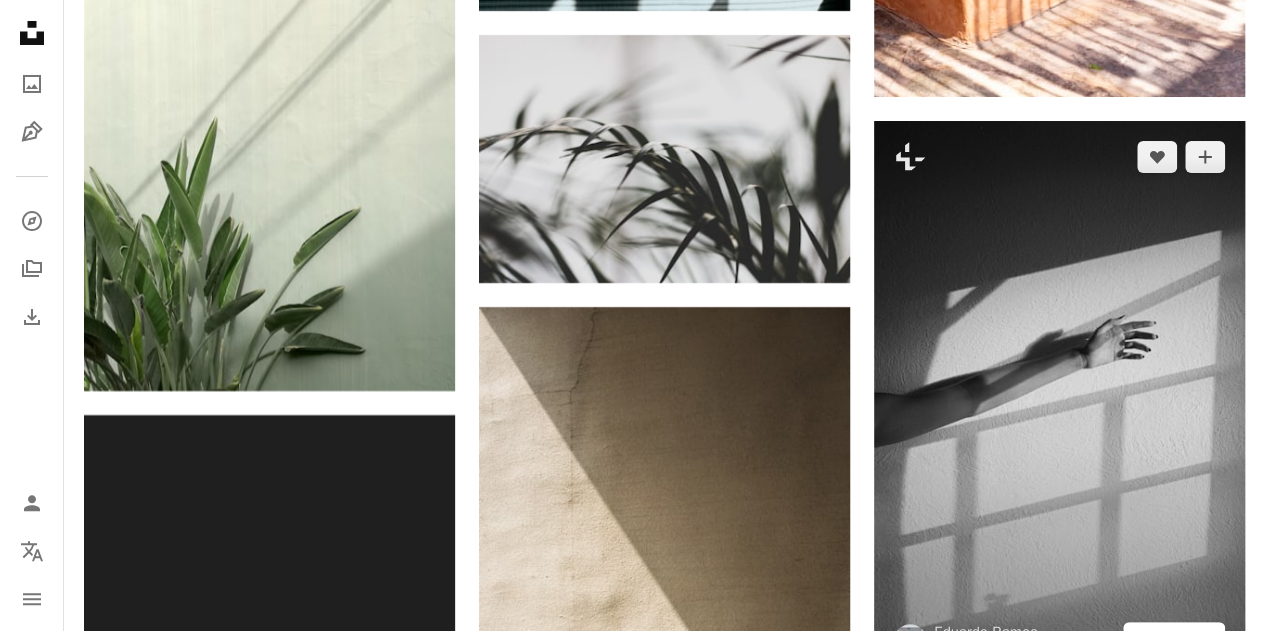 click on "A lock Download" at bounding box center [1174, 638] 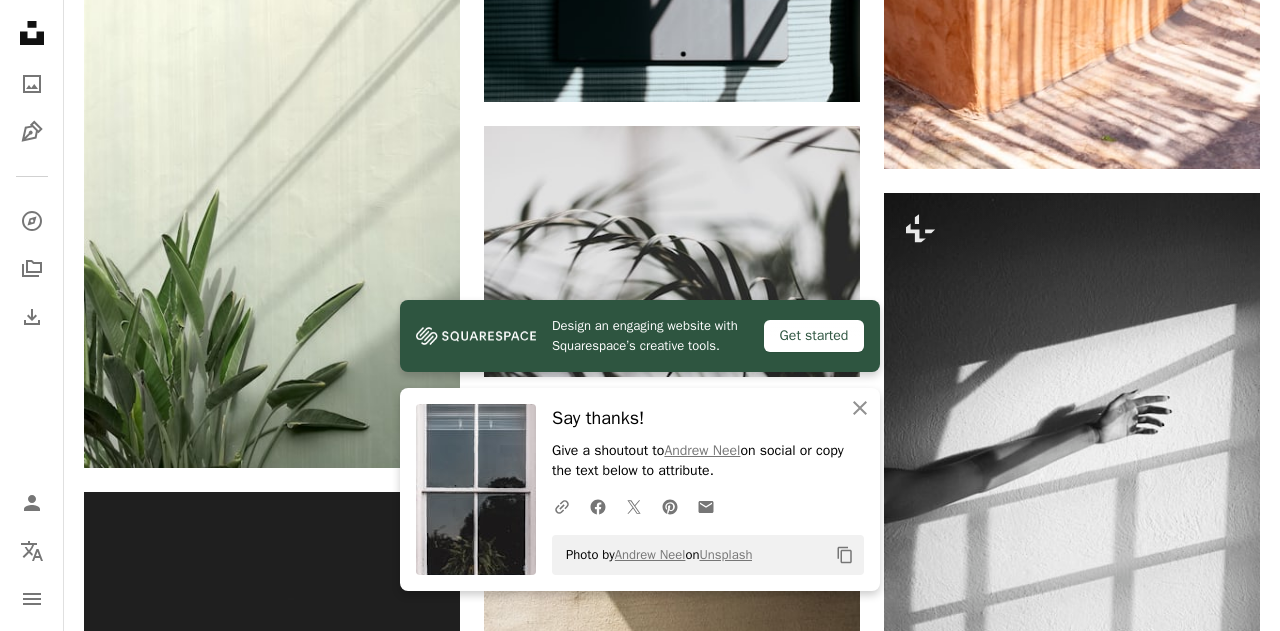 click on "An X shape Design an engaging website with Squarespace’s creative tools. Get started An X shape Close Say thanks! Give a shoutout to  [FIRST] [LAST]  on social or copy the text below to attribute. A URL sharing icon (chains) Facebook icon X (formerly Twitter) icon Pinterest icon An envelope Photo by  [FIRST] [LAST]  on  Unsplash
Copy content Premium, ready to use images. Get unlimited access. A plus sign Members-only content added monthly A plus sign Unlimited royalty-free downloads A plus sign Illustrations  New A plus sign Enhanced legal protections yearly 62%  off monthly $16   $6 USD per month * Get  Unsplash+ * When paid annually, billed upfront  $72 Taxes where applicable. Renews automatically. Cancel anytime." at bounding box center (640, 17794) 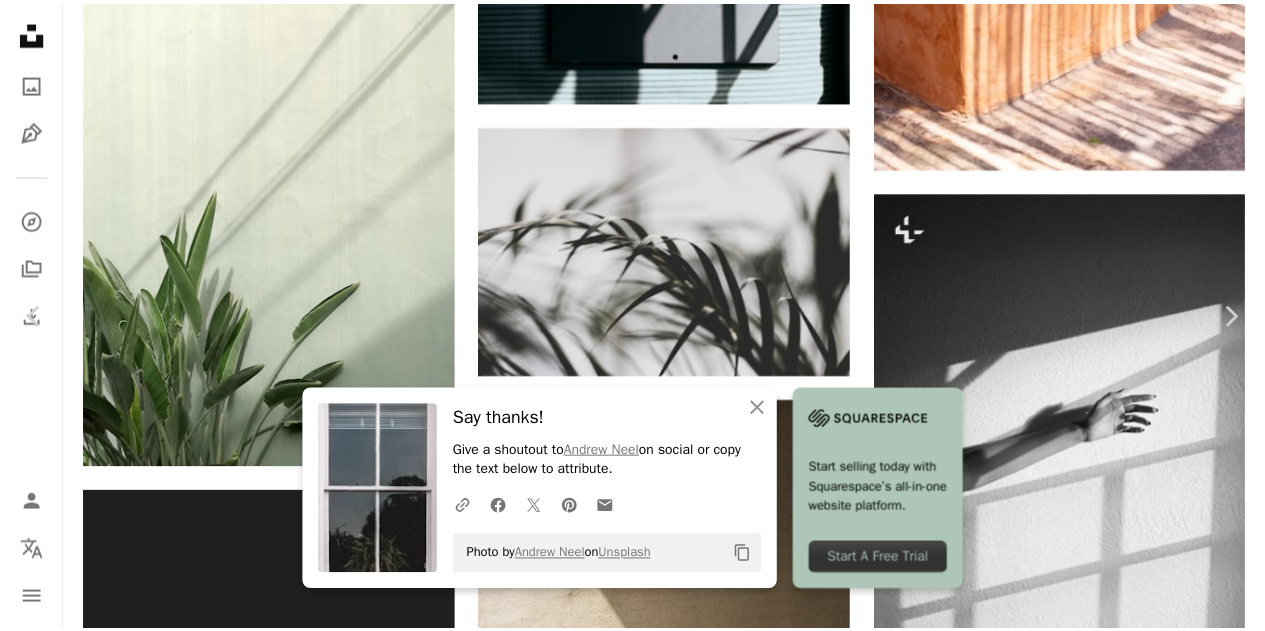 scroll, scrollTop: 165, scrollLeft: 0, axis: vertical 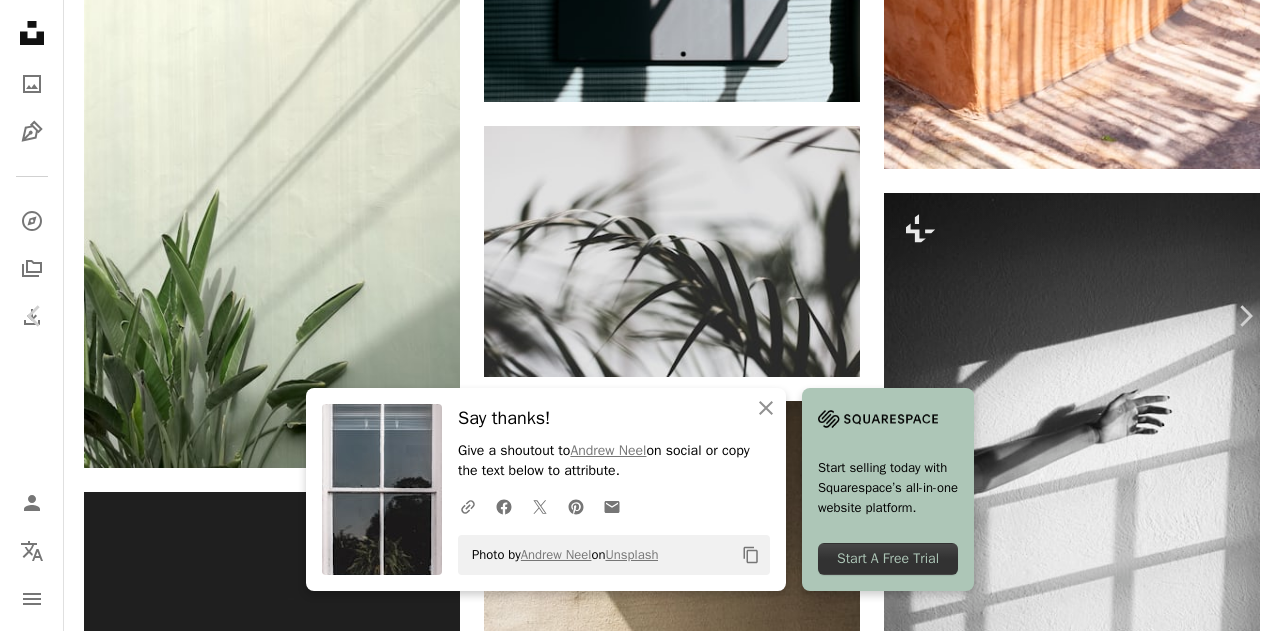 click on "Zoom in" at bounding box center [632, 17692] 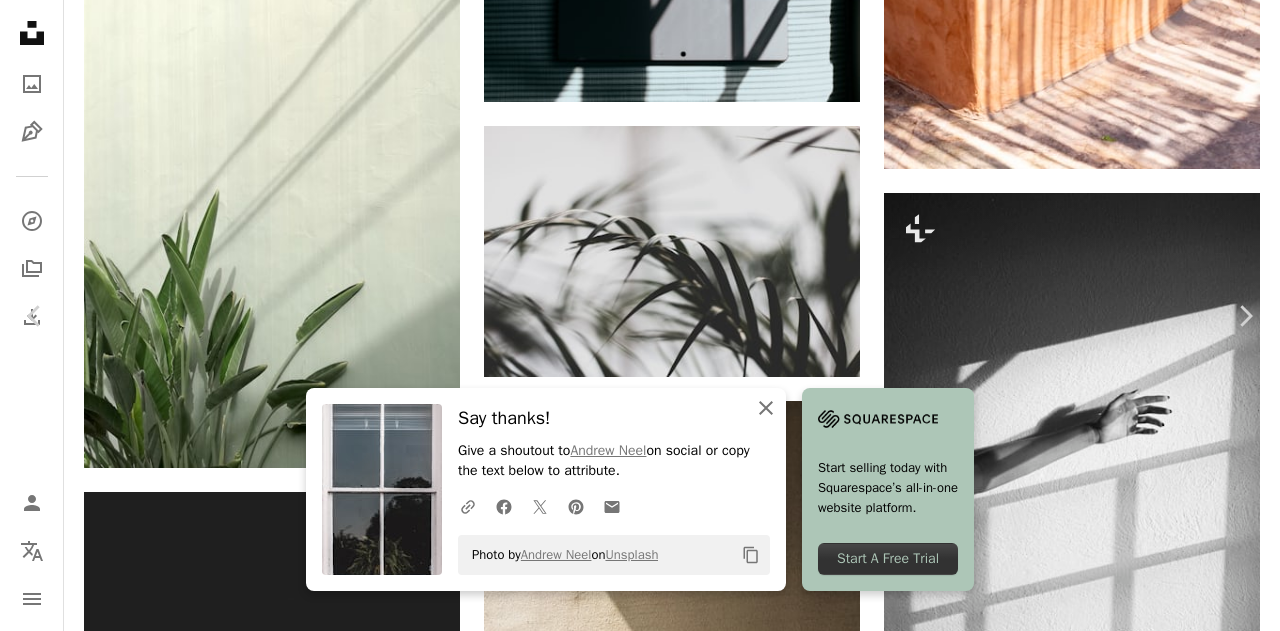 click 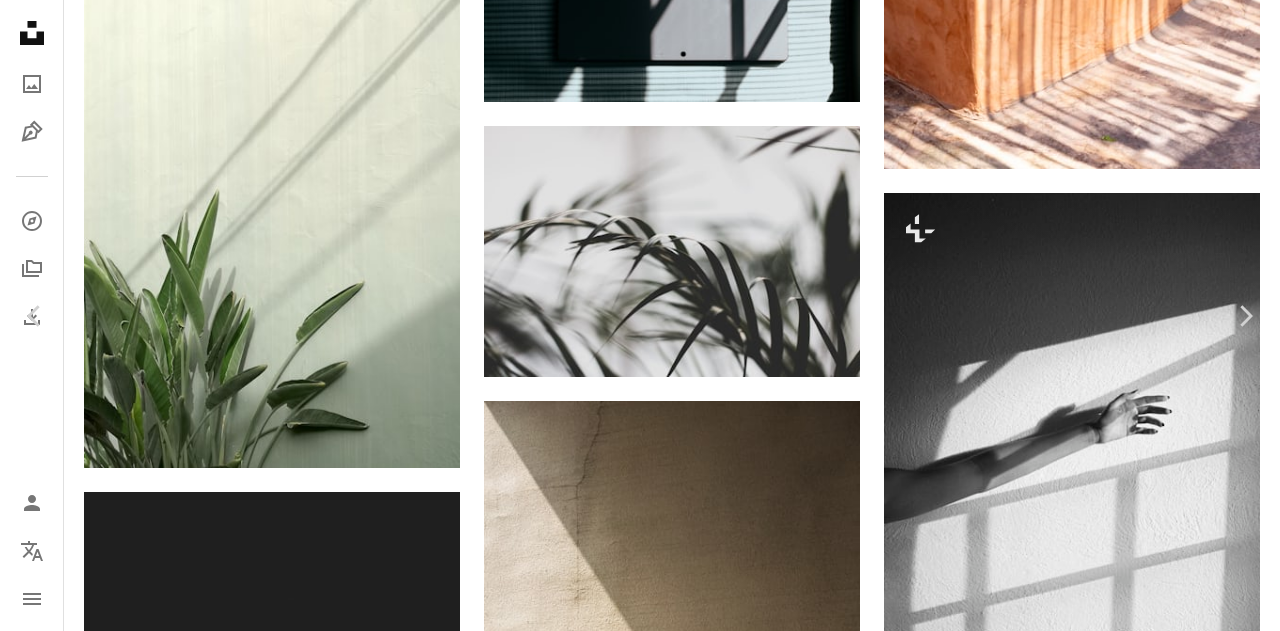 click on "Zoom in" at bounding box center [632, 17692] 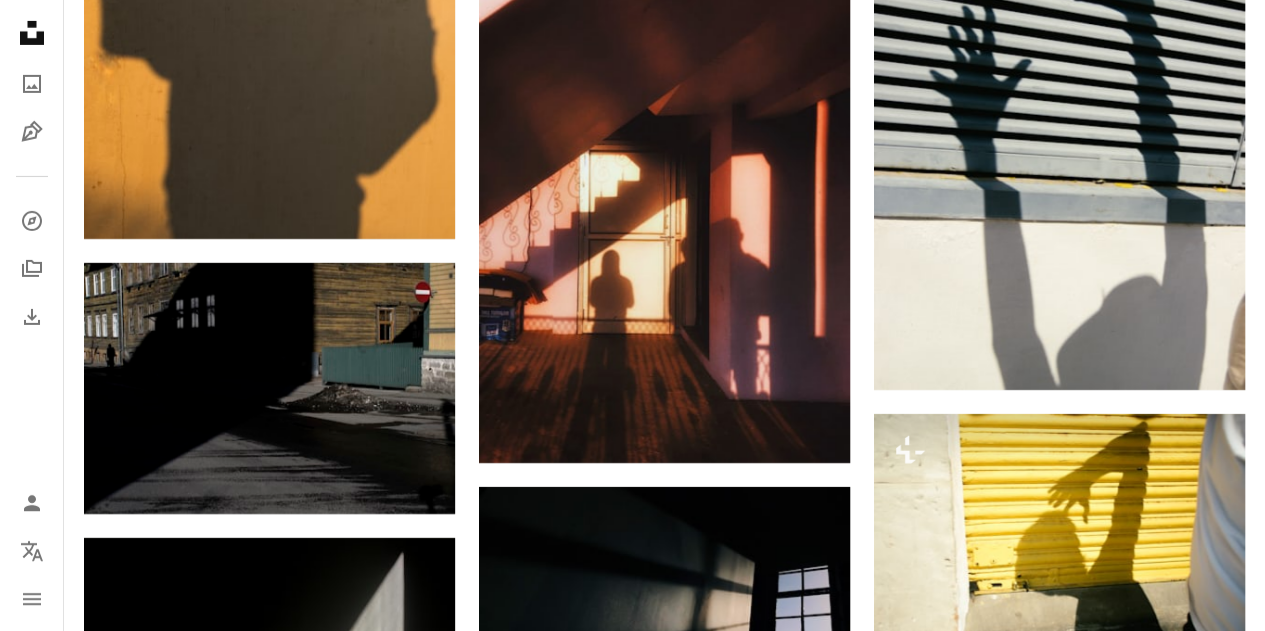 scroll, scrollTop: 22403, scrollLeft: 0, axis: vertical 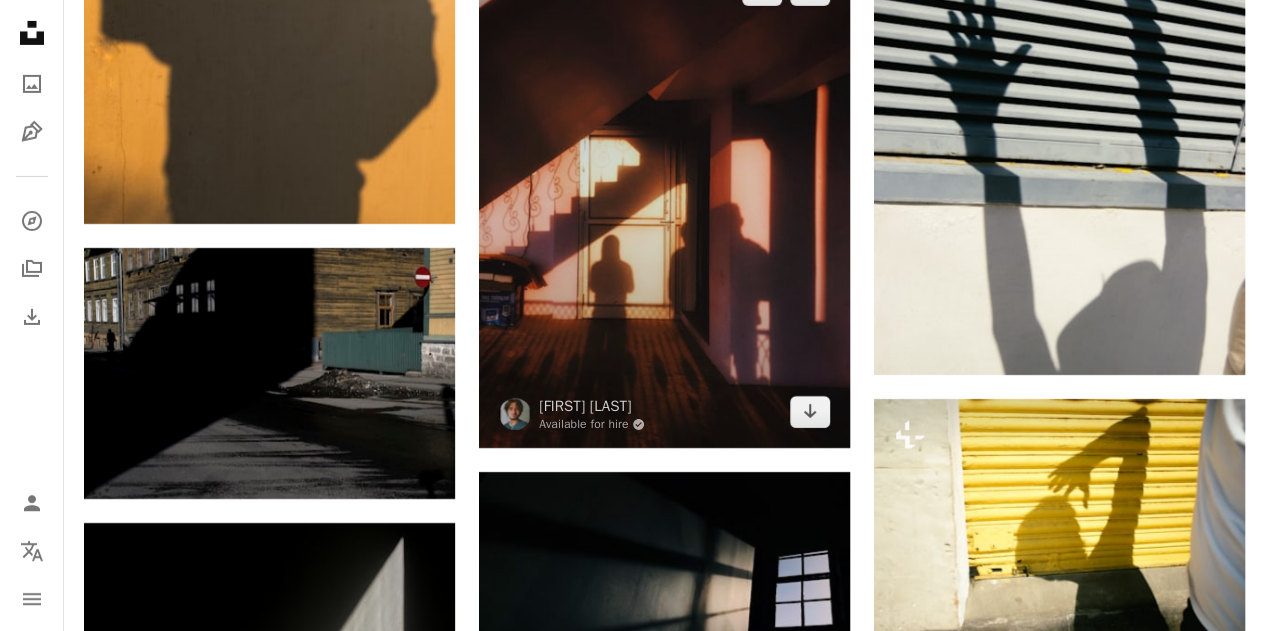 click at bounding box center [664, 201] 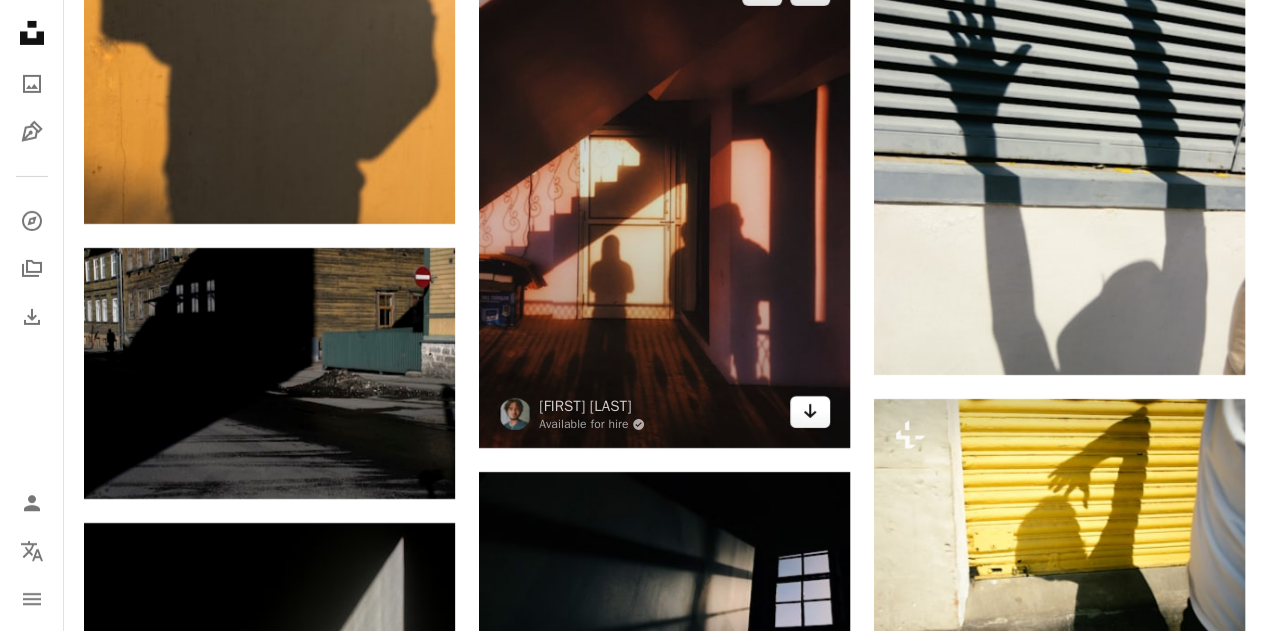 click on "Arrow pointing down" at bounding box center (810, 412) 